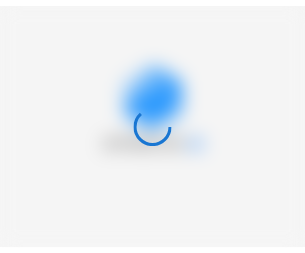 scroll, scrollTop: 0, scrollLeft: 0, axis: both 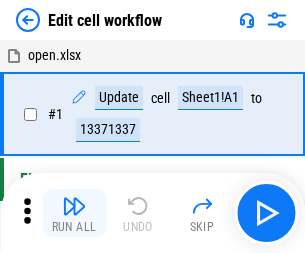 click at bounding box center (74, 206) 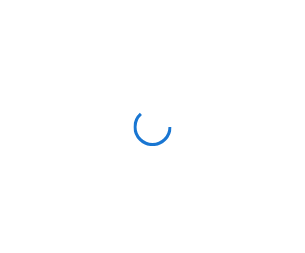 scroll, scrollTop: 0, scrollLeft: 0, axis: both 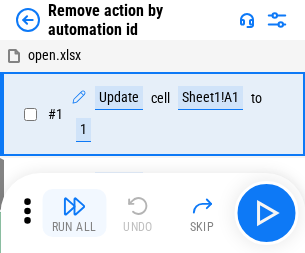 click at bounding box center (74, 206) 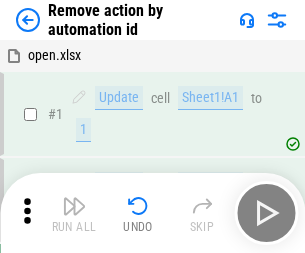 scroll, scrollTop: 74, scrollLeft: 0, axis: vertical 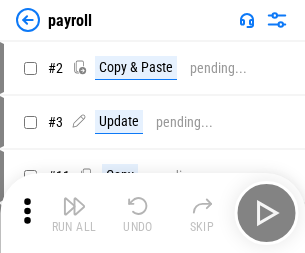 click at bounding box center (74, 206) 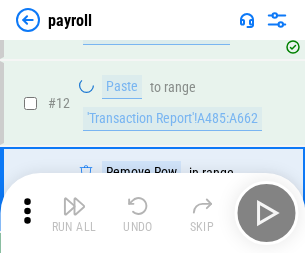 scroll, scrollTop: 247, scrollLeft: 0, axis: vertical 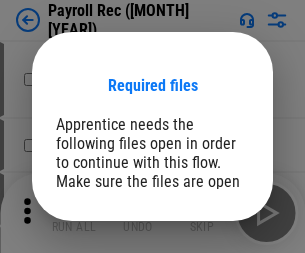 click on "Open" at bounding box center (209, 287) 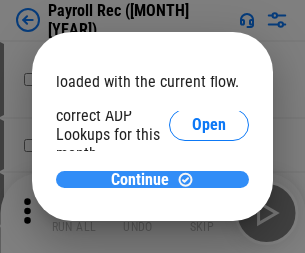 click on "Continue" at bounding box center (140, 180) 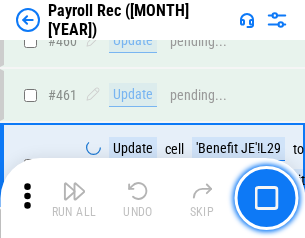 scroll, scrollTop: 10658, scrollLeft: 0, axis: vertical 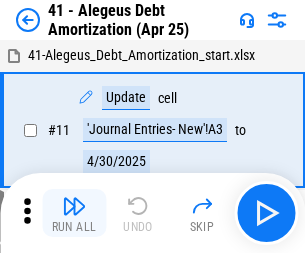 click at bounding box center [74, 206] 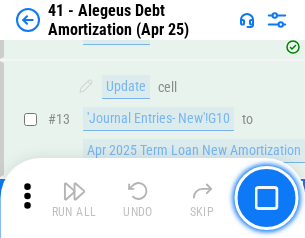 scroll, scrollTop: 247, scrollLeft: 0, axis: vertical 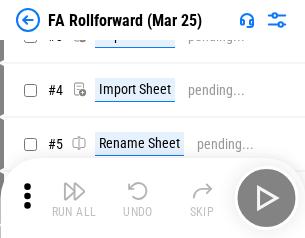 click at bounding box center (74, 191) 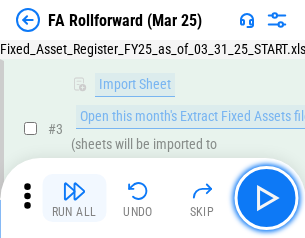scroll, scrollTop: 184, scrollLeft: 0, axis: vertical 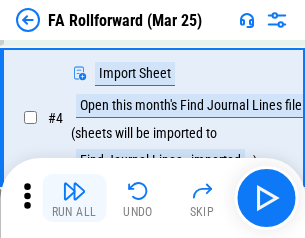 click at bounding box center [74, 191] 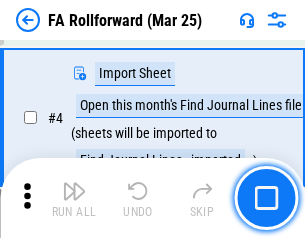 scroll, scrollTop: 313, scrollLeft: 0, axis: vertical 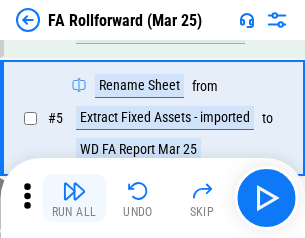 click at bounding box center [74, 191] 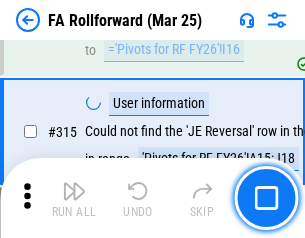 scroll, scrollTop: 9517, scrollLeft: 0, axis: vertical 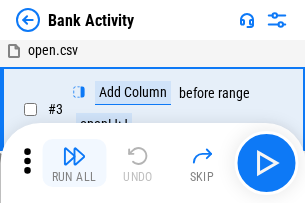 click at bounding box center (74, 156) 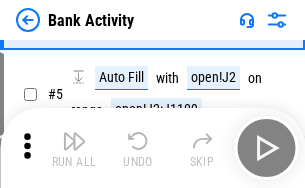 scroll, scrollTop: 106, scrollLeft: 0, axis: vertical 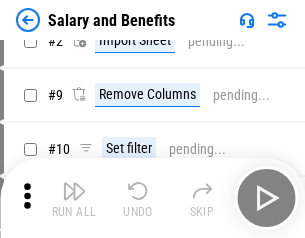 click at bounding box center (74, 191) 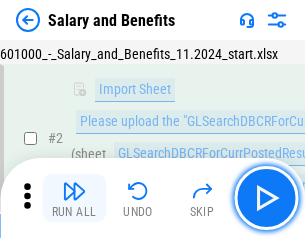 scroll, scrollTop: 145, scrollLeft: 0, axis: vertical 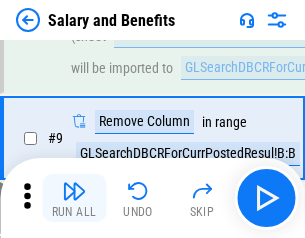 click at bounding box center [74, 191] 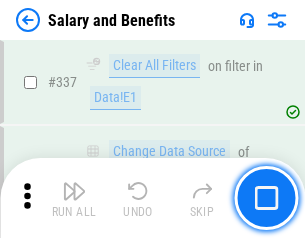 scroll, scrollTop: 9364, scrollLeft: 0, axis: vertical 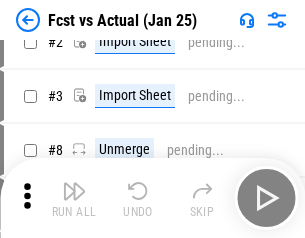 click at bounding box center [74, 191] 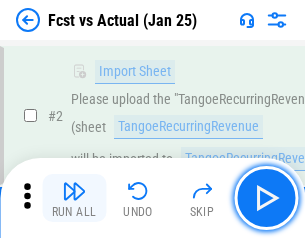 scroll, scrollTop: 187, scrollLeft: 0, axis: vertical 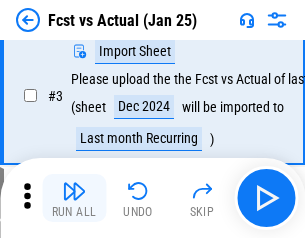 click at bounding box center (74, 191) 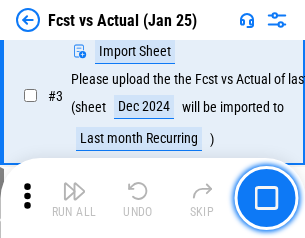 scroll, scrollTop: 300, scrollLeft: 0, axis: vertical 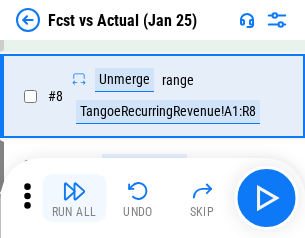 click at bounding box center (74, 191) 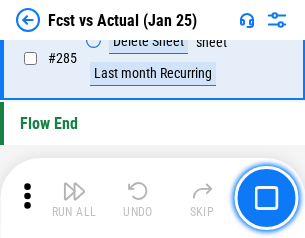 scroll, scrollTop: 9465, scrollLeft: 0, axis: vertical 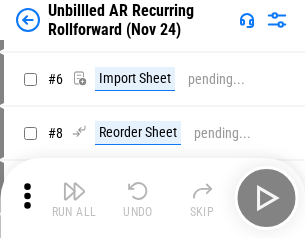 click at bounding box center (74, 191) 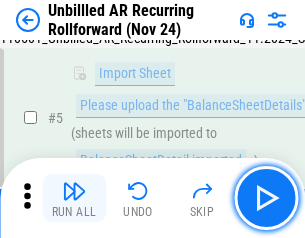 scroll, scrollTop: 188, scrollLeft: 0, axis: vertical 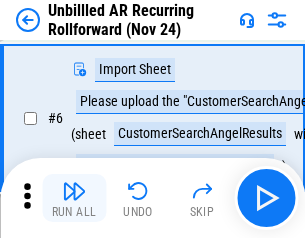 click at bounding box center [74, 191] 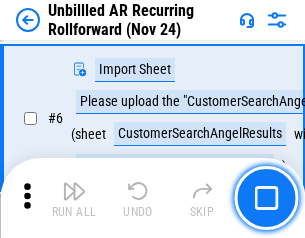scroll, scrollTop: 322, scrollLeft: 0, axis: vertical 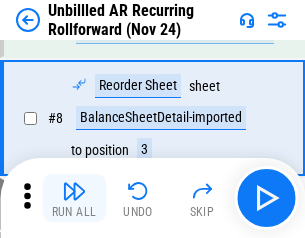 click at bounding box center (74, 191) 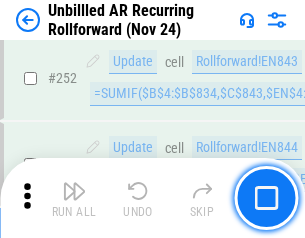 scroll, scrollTop: 6793, scrollLeft: 0, axis: vertical 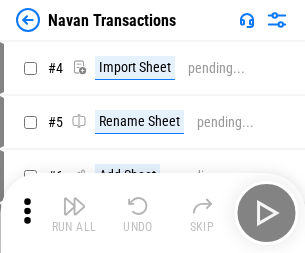 click at bounding box center [74, 206] 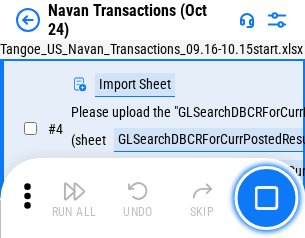 scroll, scrollTop: 168, scrollLeft: 0, axis: vertical 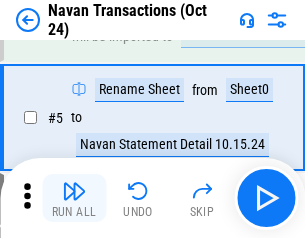 click at bounding box center (74, 191) 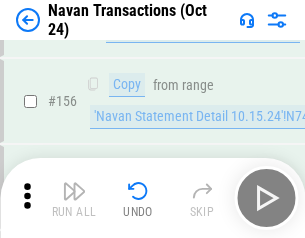 scroll, scrollTop: 6484, scrollLeft: 0, axis: vertical 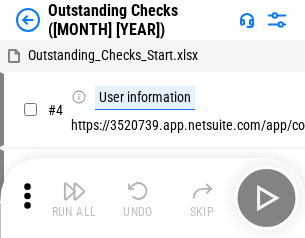 click at bounding box center (74, 191) 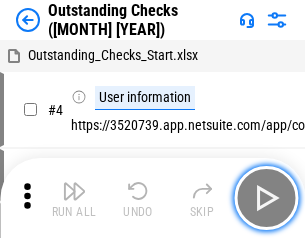 scroll, scrollTop: 209, scrollLeft: 0, axis: vertical 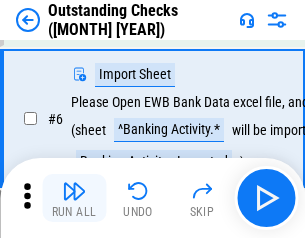 click at bounding box center (74, 191) 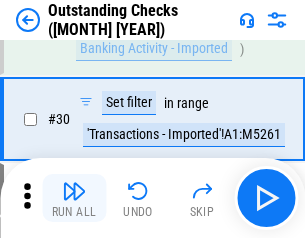 click at bounding box center [74, 191] 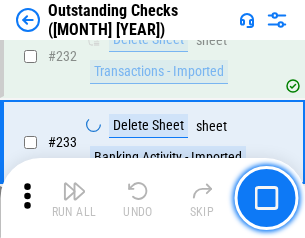 scroll, scrollTop: 6027, scrollLeft: 0, axis: vertical 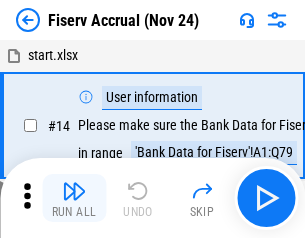 click at bounding box center [74, 191] 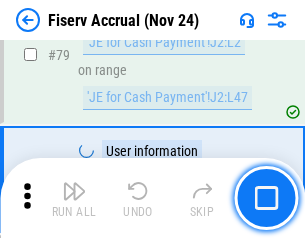 scroll, scrollTop: 2605, scrollLeft: 0, axis: vertical 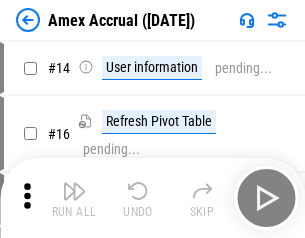 click at bounding box center (74, 191) 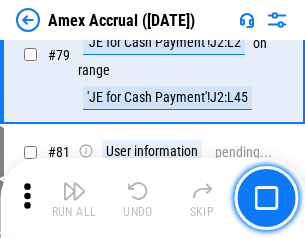scroll, scrollTop: 2550, scrollLeft: 0, axis: vertical 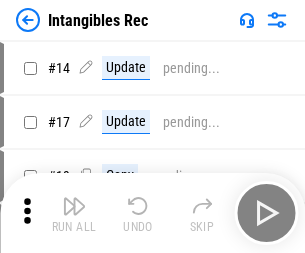 click at bounding box center (74, 206) 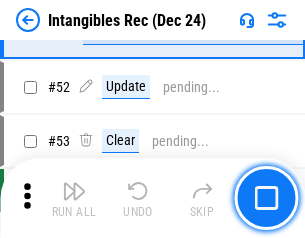 scroll, scrollTop: 779, scrollLeft: 0, axis: vertical 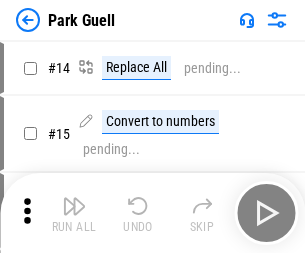 click at bounding box center (74, 206) 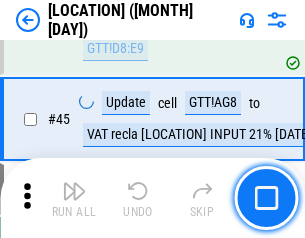 scroll, scrollTop: 2501, scrollLeft: 0, axis: vertical 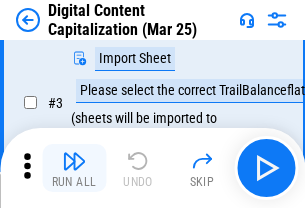 click at bounding box center [74, 161] 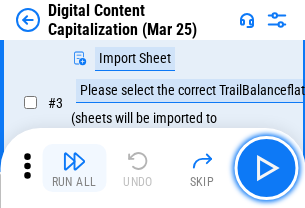 scroll, scrollTop: 187, scrollLeft: 0, axis: vertical 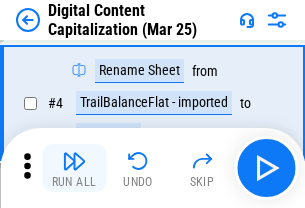 click at bounding box center [74, 161] 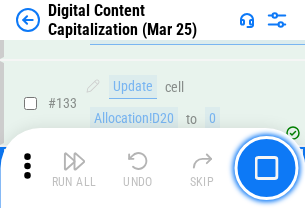 scroll, scrollTop: 2121, scrollLeft: 0, axis: vertical 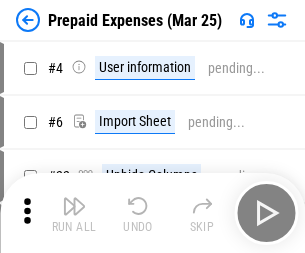 click at bounding box center [74, 206] 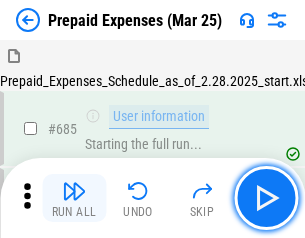 scroll, scrollTop: 4993, scrollLeft: 0, axis: vertical 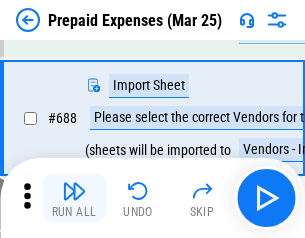 click at bounding box center [74, 191] 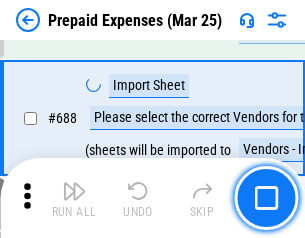 scroll, scrollTop: 5095, scrollLeft: 0, axis: vertical 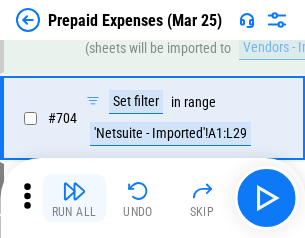 click at bounding box center [74, 191] 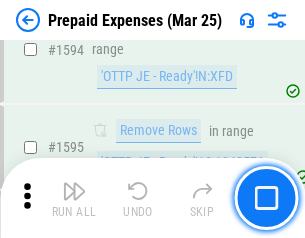 scroll, scrollTop: 18897, scrollLeft: 0, axis: vertical 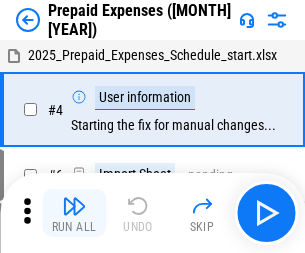 click at bounding box center [74, 206] 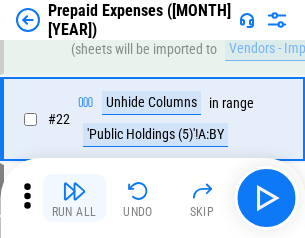 click at bounding box center [74, 191] 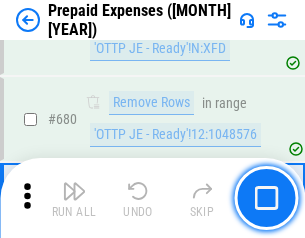 scroll, scrollTop: 6734, scrollLeft: 0, axis: vertical 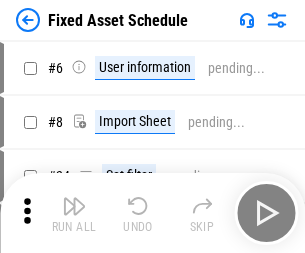 click at bounding box center [74, 206] 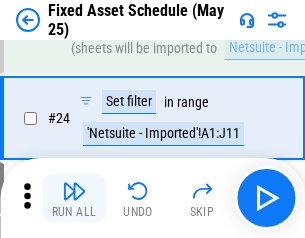 click at bounding box center [74, 191] 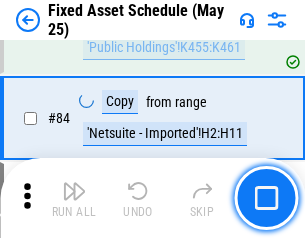 scroll, scrollTop: 2748, scrollLeft: 0, axis: vertical 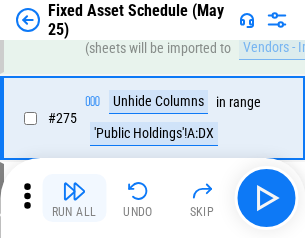 click at bounding box center [74, 191] 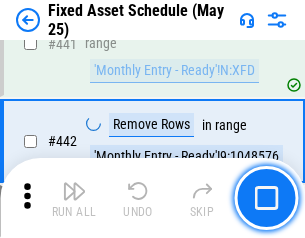 scroll, scrollTop: 8848, scrollLeft: 0, axis: vertical 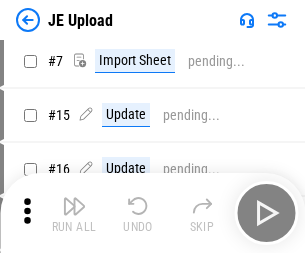 click at bounding box center (74, 206) 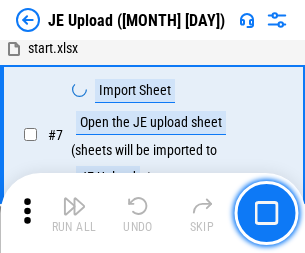 scroll, scrollTop: 145, scrollLeft: 0, axis: vertical 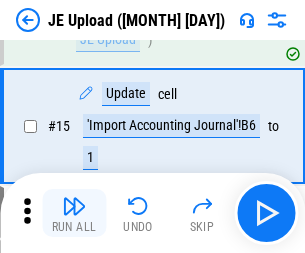 click at bounding box center [74, 206] 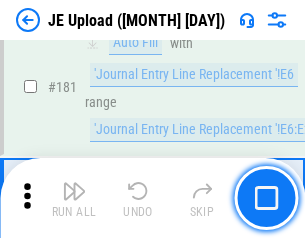 scroll, scrollTop: 4223, scrollLeft: 0, axis: vertical 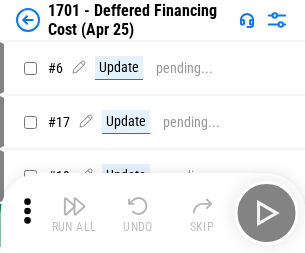 click at bounding box center (74, 206) 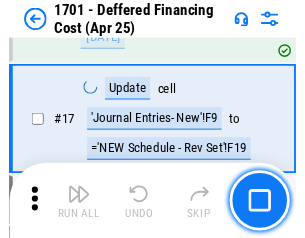 scroll, scrollTop: 247, scrollLeft: 0, axis: vertical 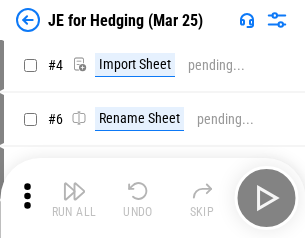 click at bounding box center [74, 191] 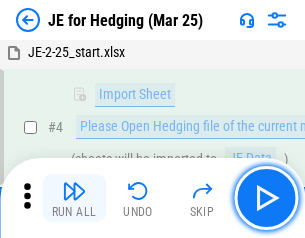 scroll, scrollTop: 113, scrollLeft: 0, axis: vertical 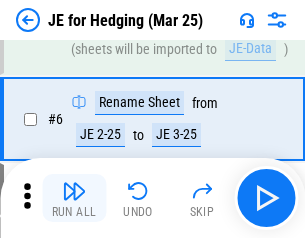 click at bounding box center [74, 191] 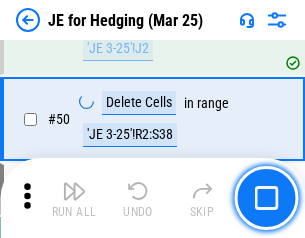 scroll, scrollTop: 1295, scrollLeft: 0, axis: vertical 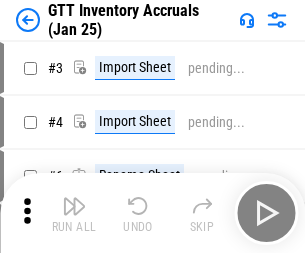 click at bounding box center (74, 206) 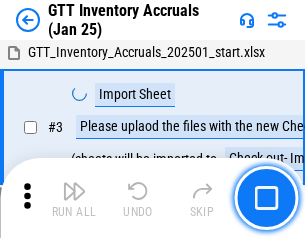 scroll, scrollTop: 129, scrollLeft: 0, axis: vertical 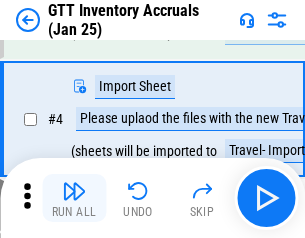 click at bounding box center [74, 191] 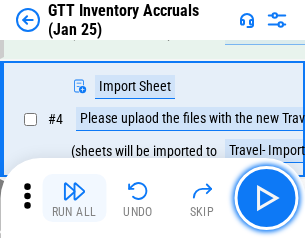 scroll, scrollTop: 231, scrollLeft: 0, axis: vertical 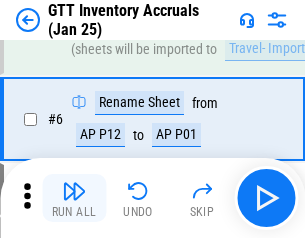click at bounding box center (74, 191) 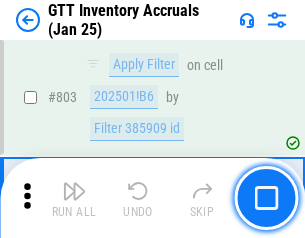 scroll, scrollTop: 15134, scrollLeft: 0, axis: vertical 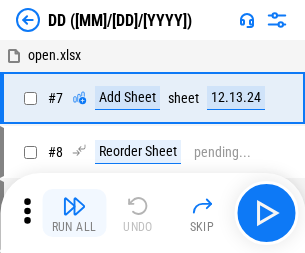 click at bounding box center (74, 206) 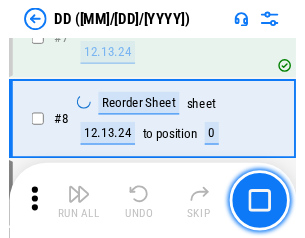 scroll, scrollTop: 201, scrollLeft: 0, axis: vertical 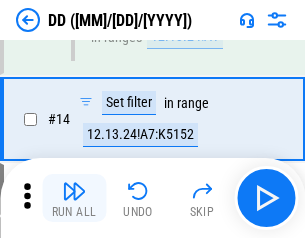 click at bounding box center (74, 191) 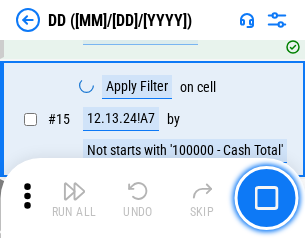 scroll, scrollTop: 521, scrollLeft: 0, axis: vertical 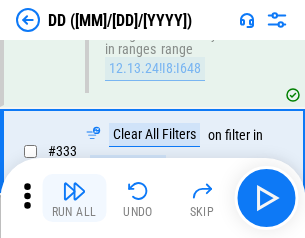 click at bounding box center (74, 191) 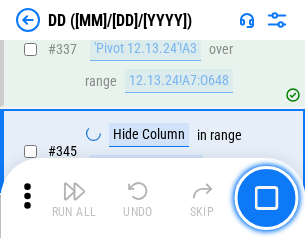 scroll, scrollTop: 9296, scrollLeft: 0, axis: vertical 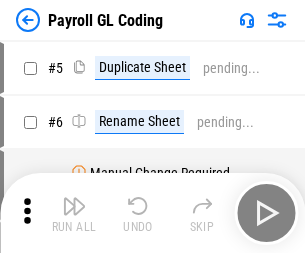 click at bounding box center (74, 206) 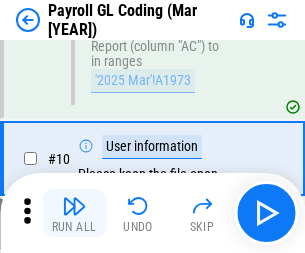 click at bounding box center (74, 206) 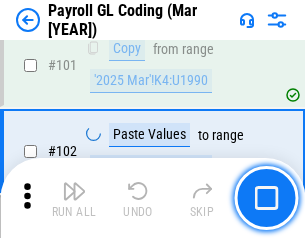 scroll, scrollTop: 4684, scrollLeft: 0, axis: vertical 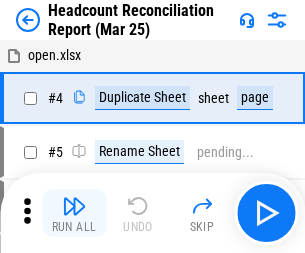 click at bounding box center (74, 206) 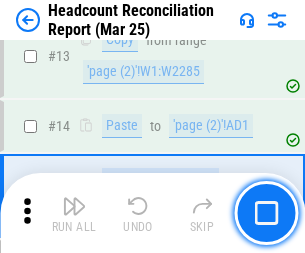 scroll, scrollTop: 864, scrollLeft: 0, axis: vertical 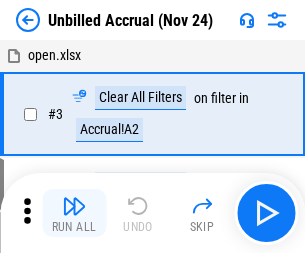 click at bounding box center [74, 206] 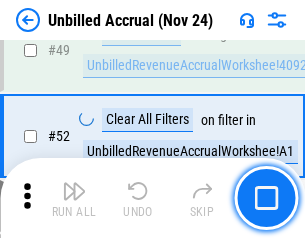scroll, scrollTop: 1814, scrollLeft: 0, axis: vertical 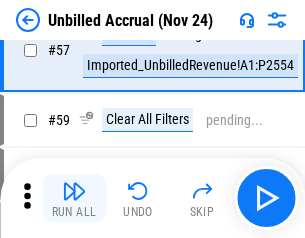 click at bounding box center (74, 191) 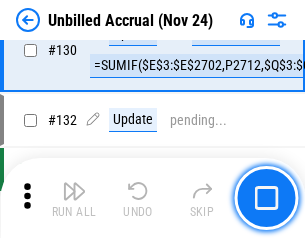 scroll, scrollTop: 5934, scrollLeft: 0, axis: vertical 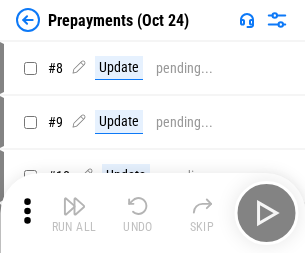click at bounding box center (74, 206) 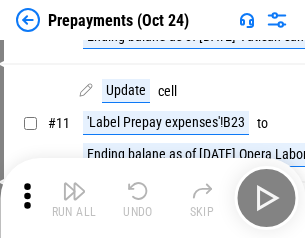 scroll, scrollTop: 125, scrollLeft: 0, axis: vertical 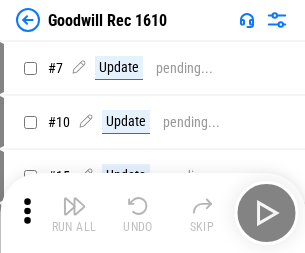 click at bounding box center (74, 206) 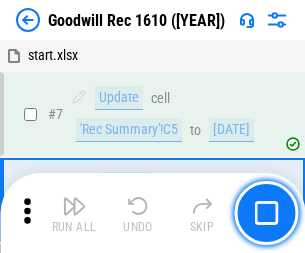 scroll, scrollTop: 342, scrollLeft: 0, axis: vertical 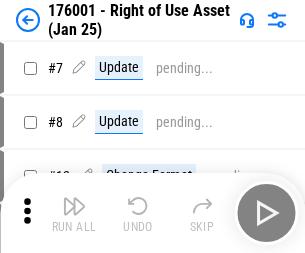 click at bounding box center (74, 206) 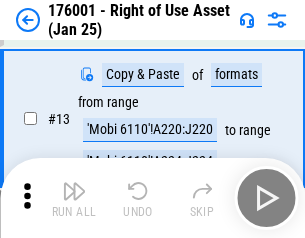 scroll, scrollTop: 129, scrollLeft: 0, axis: vertical 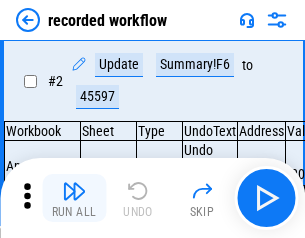 click at bounding box center (74, 191) 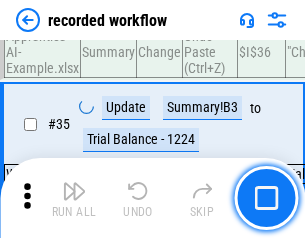 scroll, scrollTop: 6251, scrollLeft: 0, axis: vertical 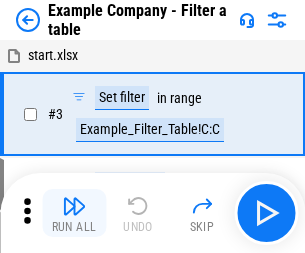 click at bounding box center [74, 206] 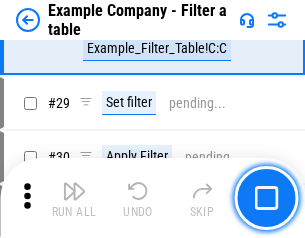 scroll, scrollTop: 1837, scrollLeft: 0, axis: vertical 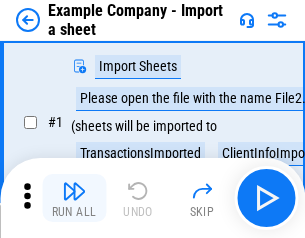 click at bounding box center (74, 191) 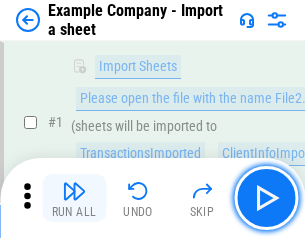scroll, scrollTop: 168, scrollLeft: 0, axis: vertical 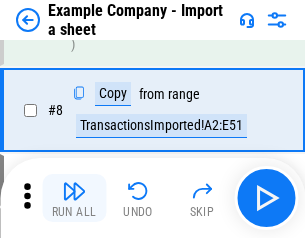 click at bounding box center (74, 191) 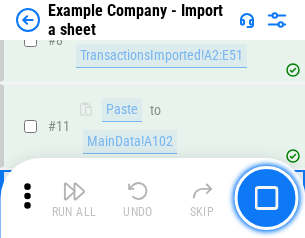 scroll, scrollTop: 426, scrollLeft: 0, axis: vertical 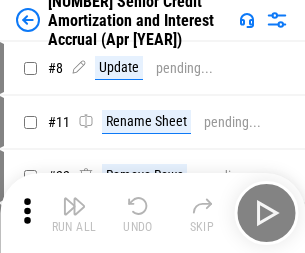 click at bounding box center (74, 206) 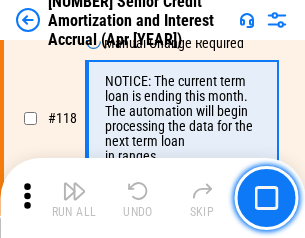 scroll, scrollTop: 1865, scrollLeft: 0, axis: vertical 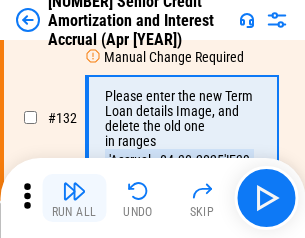 click at bounding box center [74, 191] 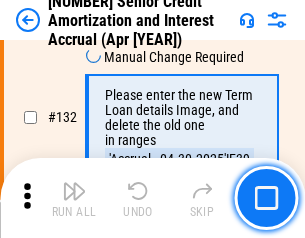 scroll, scrollTop: 2045, scrollLeft: 0, axis: vertical 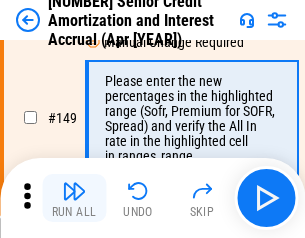 click at bounding box center (74, 191) 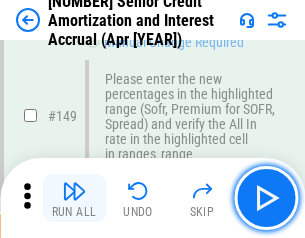 scroll, scrollTop: 2232, scrollLeft: 0, axis: vertical 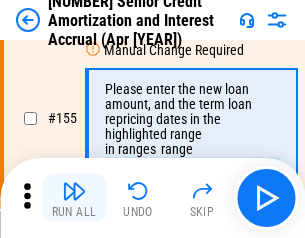 click at bounding box center [74, 191] 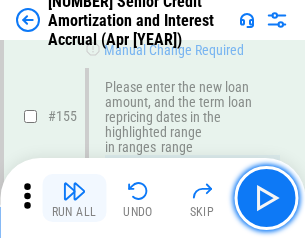 scroll, scrollTop: 2363, scrollLeft: 0, axis: vertical 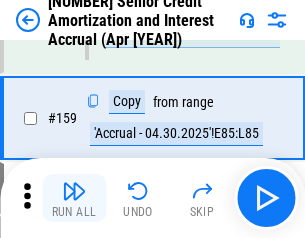 click at bounding box center [74, 191] 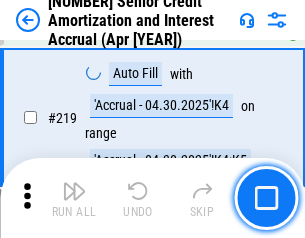 scroll, scrollTop: 4263, scrollLeft: 0, axis: vertical 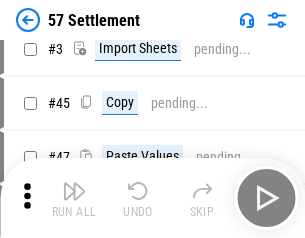 click at bounding box center [74, 191] 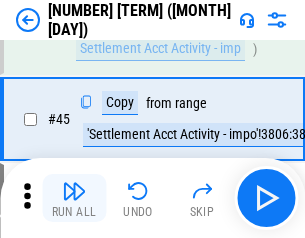 click at bounding box center [74, 191] 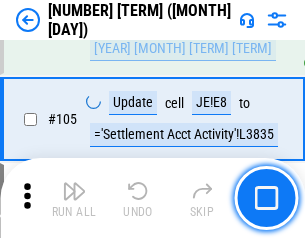 scroll, scrollTop: 1263, scrollLeft: 0, axis: vertical 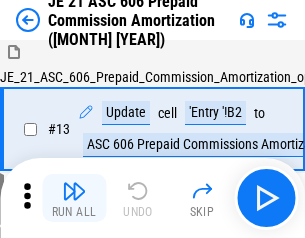click at bounding box center [74, 191] 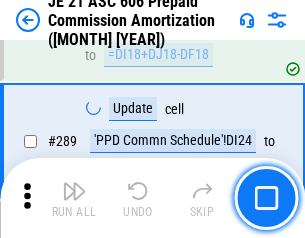 scroll, scrollTop: 3680, scrollLeft: 0, axis: vertical 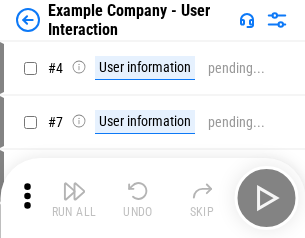 click at bounding box center (74, 191) 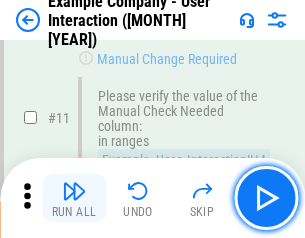 scroll, scrollTop: 433, scrollLeft: 0, axis: vertical 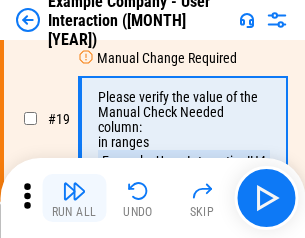 click at bounding box center [74, 191] 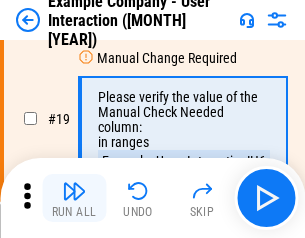 click at bounding box center (74, 191) 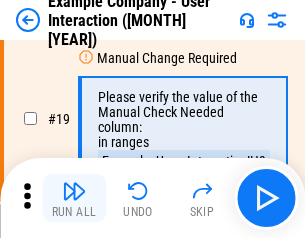 click at bounding box center [74, 191] 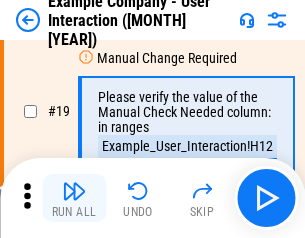 click at bounding box center (74, 191) 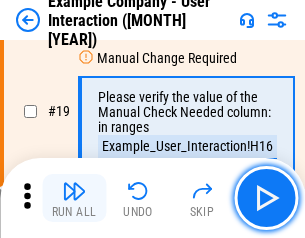 click at bounding box center (74, 191) 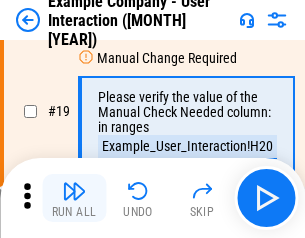 click at bounding box center (74, 191) 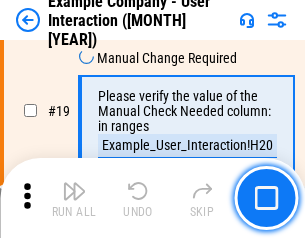 scroll, scrollTop: 537, scrollLeft: 0, axis: vertical 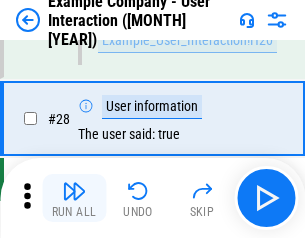 click at bounding box center (74, 191) 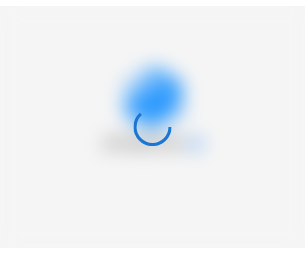 scroll, scrollTop: 0, scrollLeft: 0, axis: both 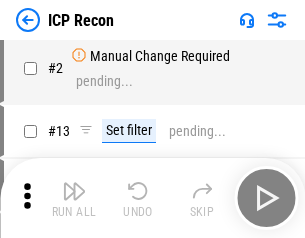 click at bounding box center [74, 191] 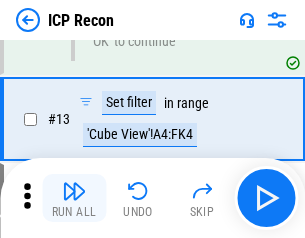 click at bounding box center (74, 191) 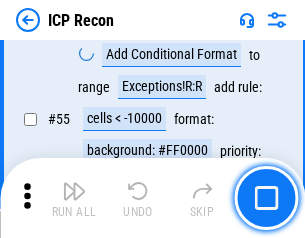 scroll, scrollTop: 1743, scrollLeft: 0, axis: vertical 